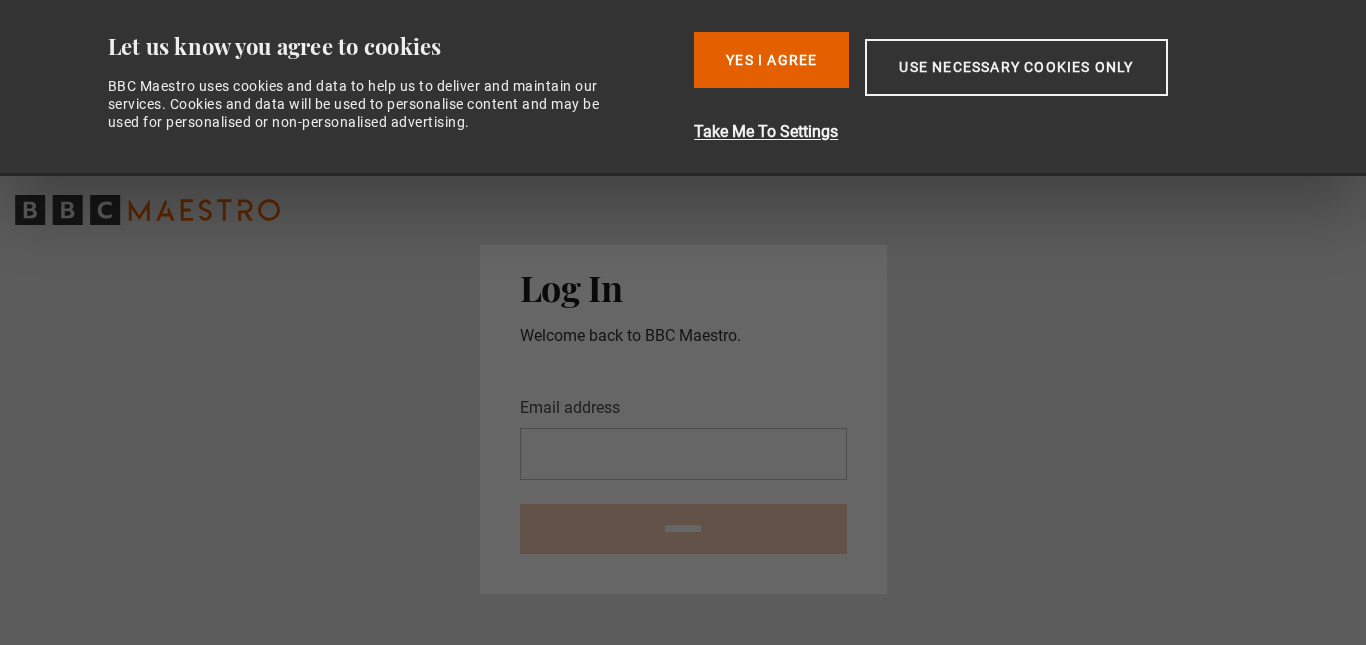 scroll, scrollTop: 0, scrollLeft: 0, axis: both 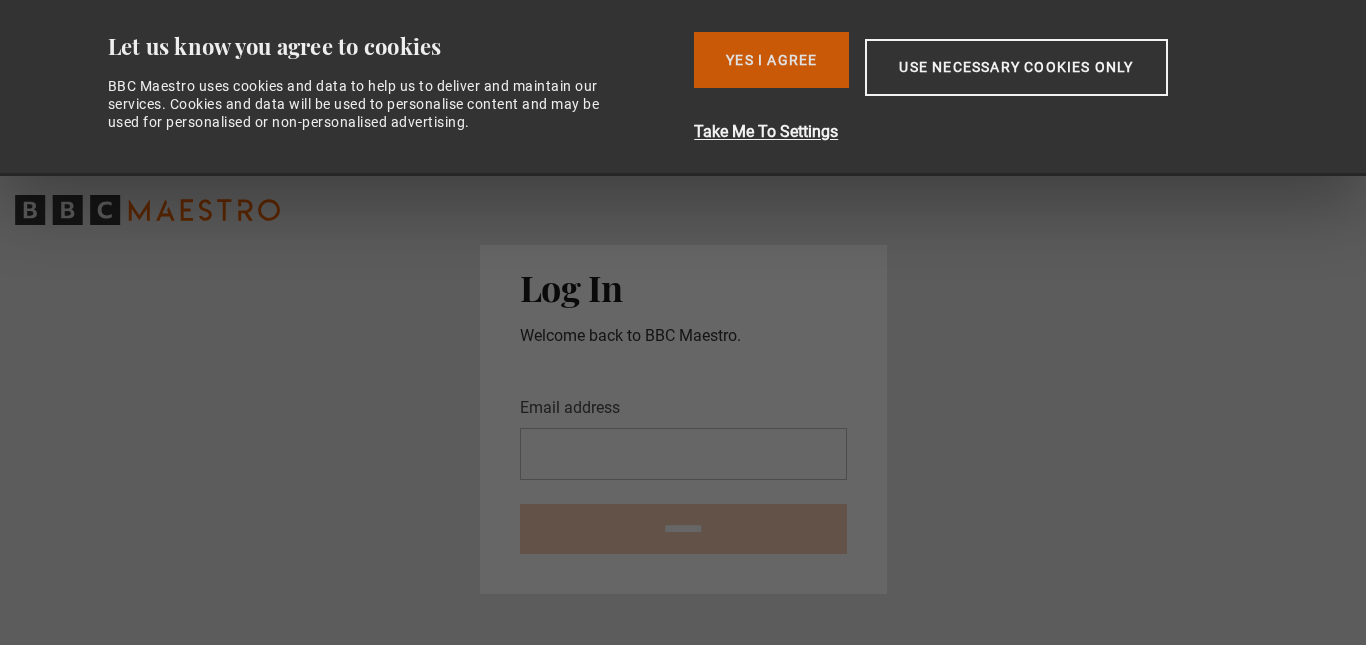click on "Yes I Agree" at bounding box center (771, 60) 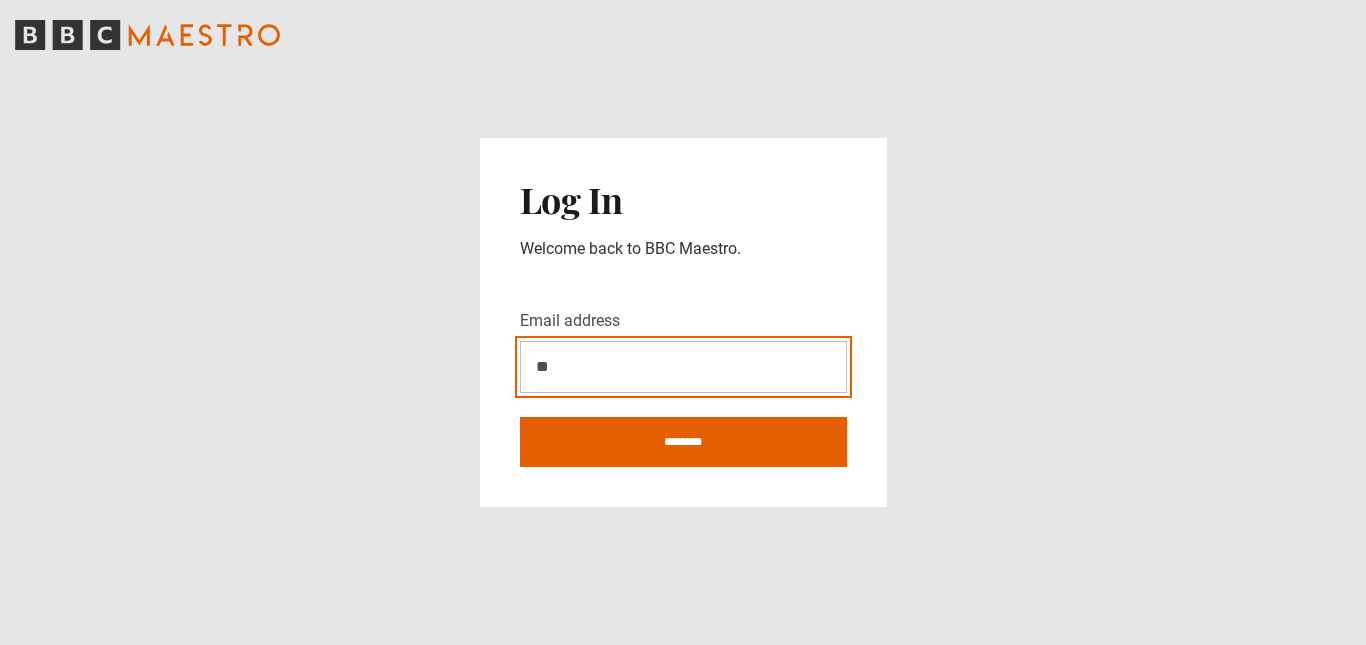 type on "**********" 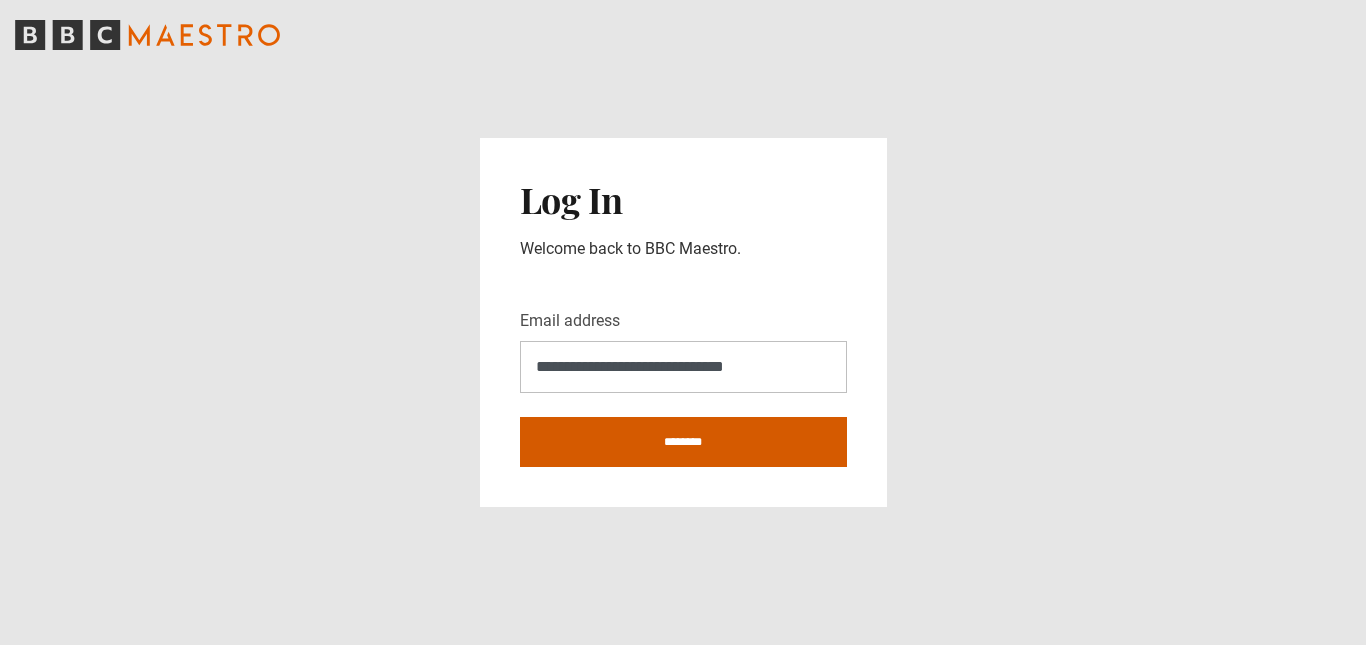 click on "********" at bounding box center (683, 442) 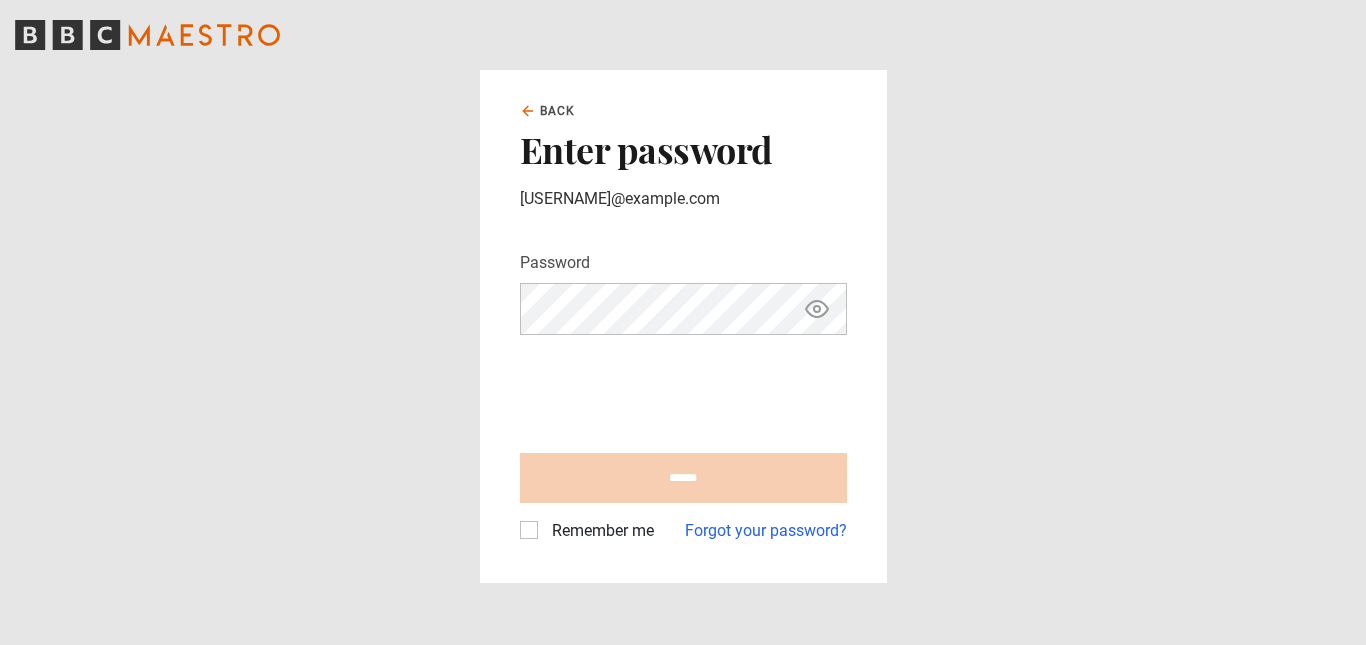 scroll, scrollTop: 0, scrollLeft: 0, axis: both 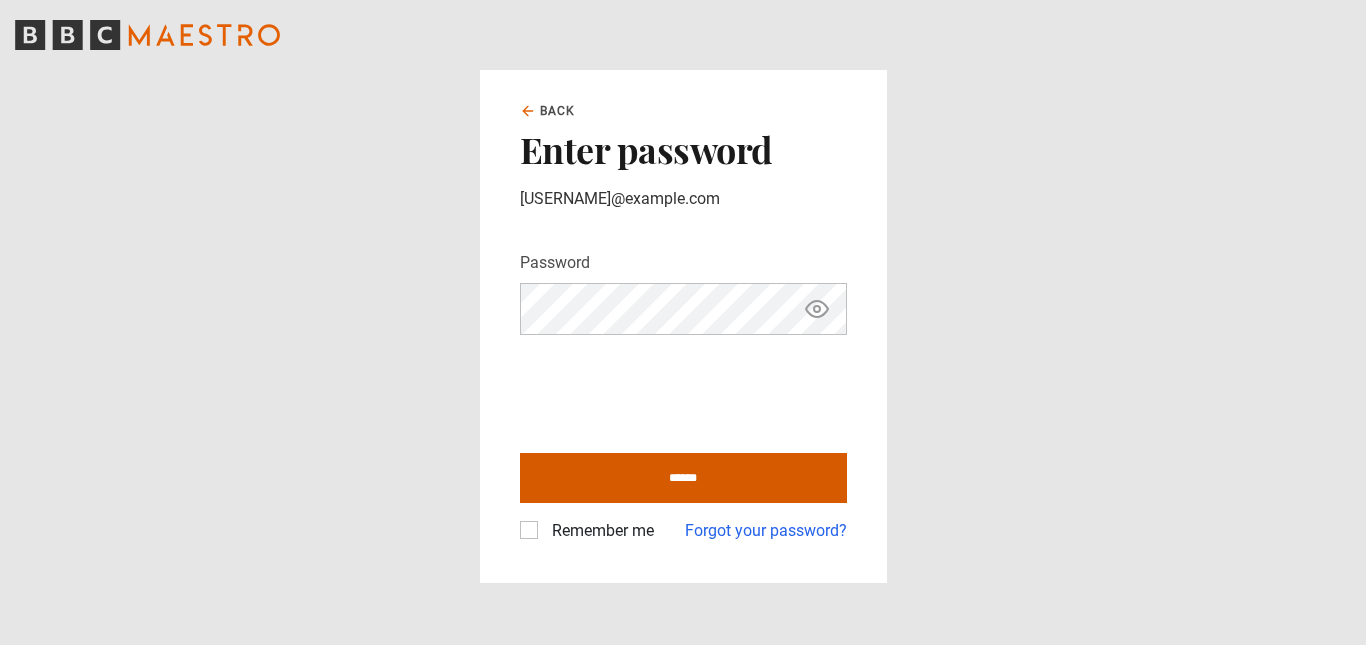 click on "******" at bounding box center [683, 478] 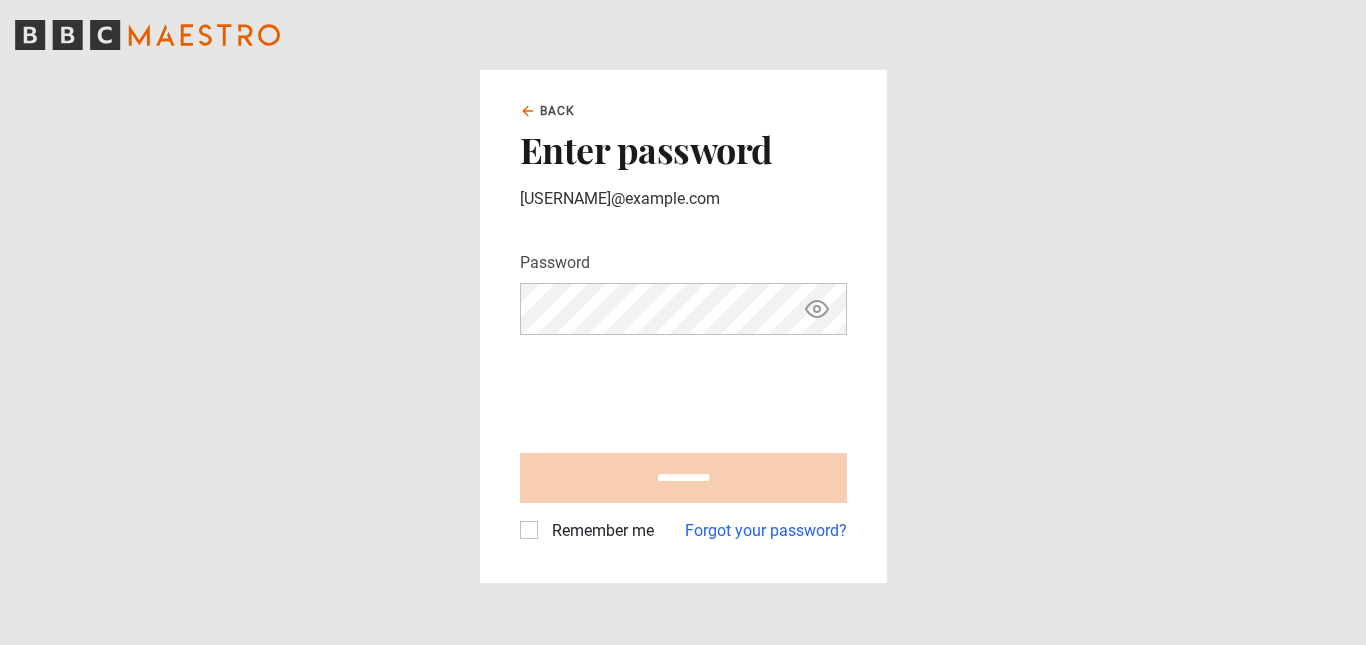type on "**********" 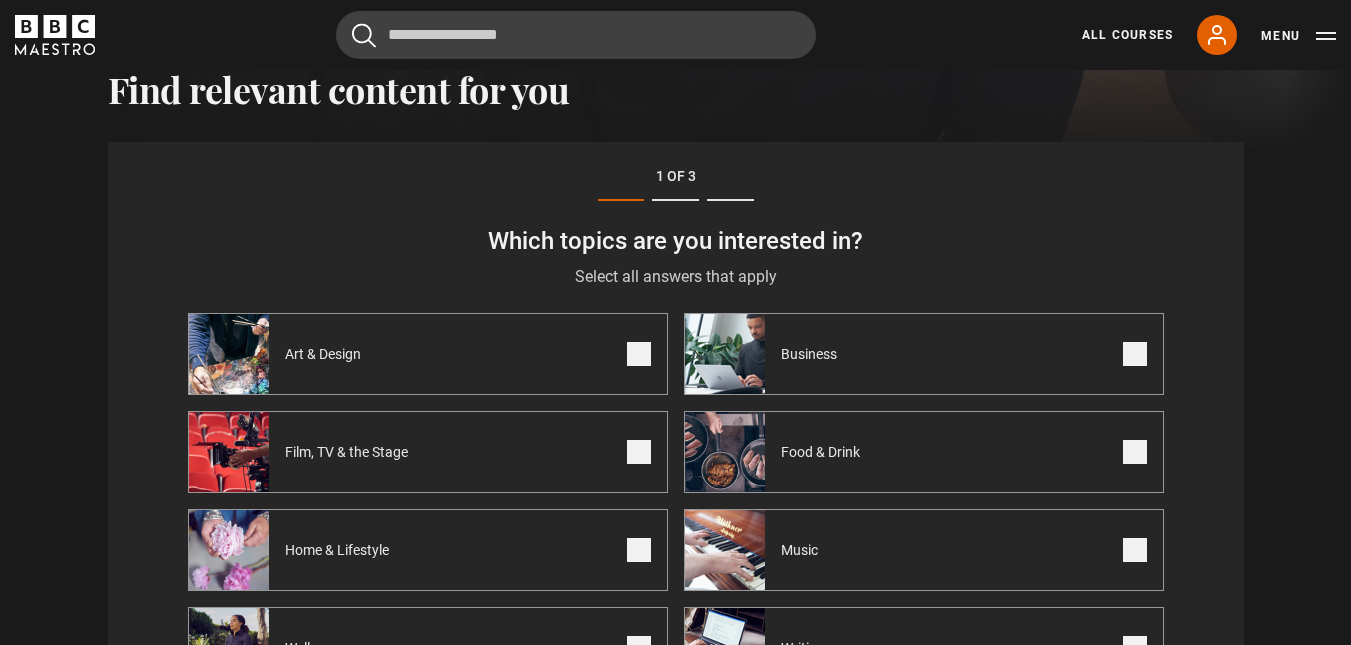 scroll, scrollTop: 662, scrollLeft: 0, axis: vertical 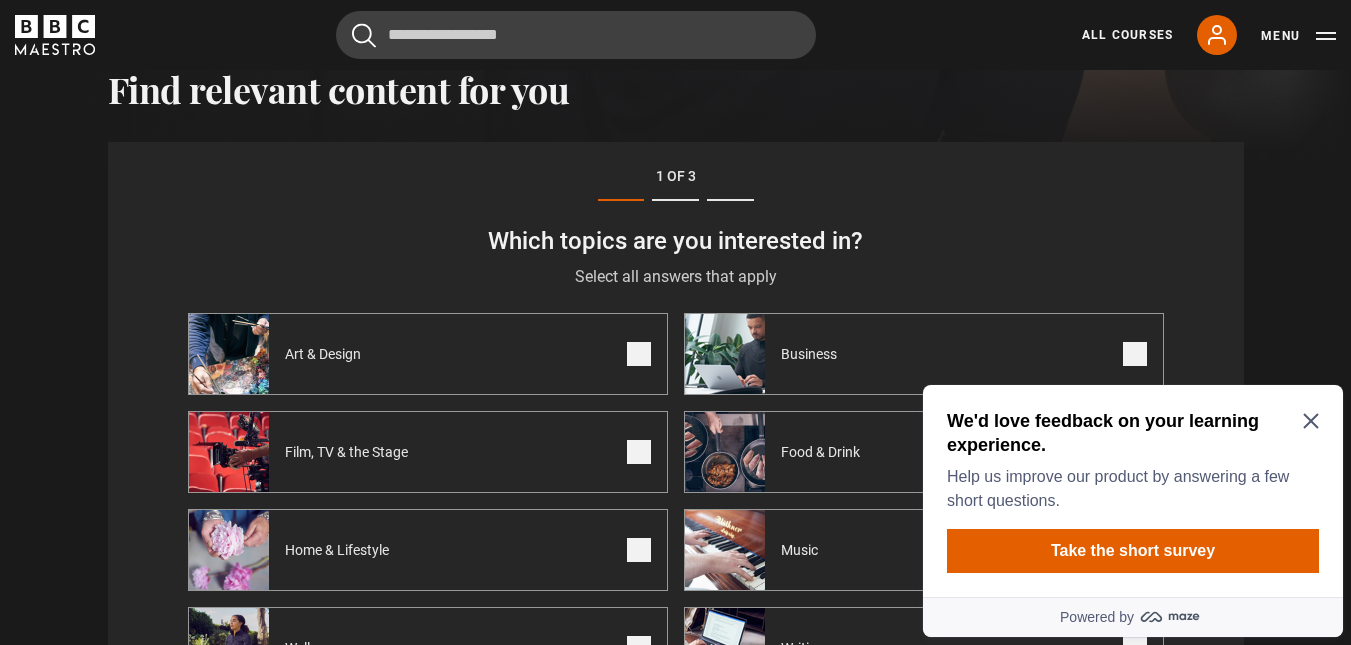 click 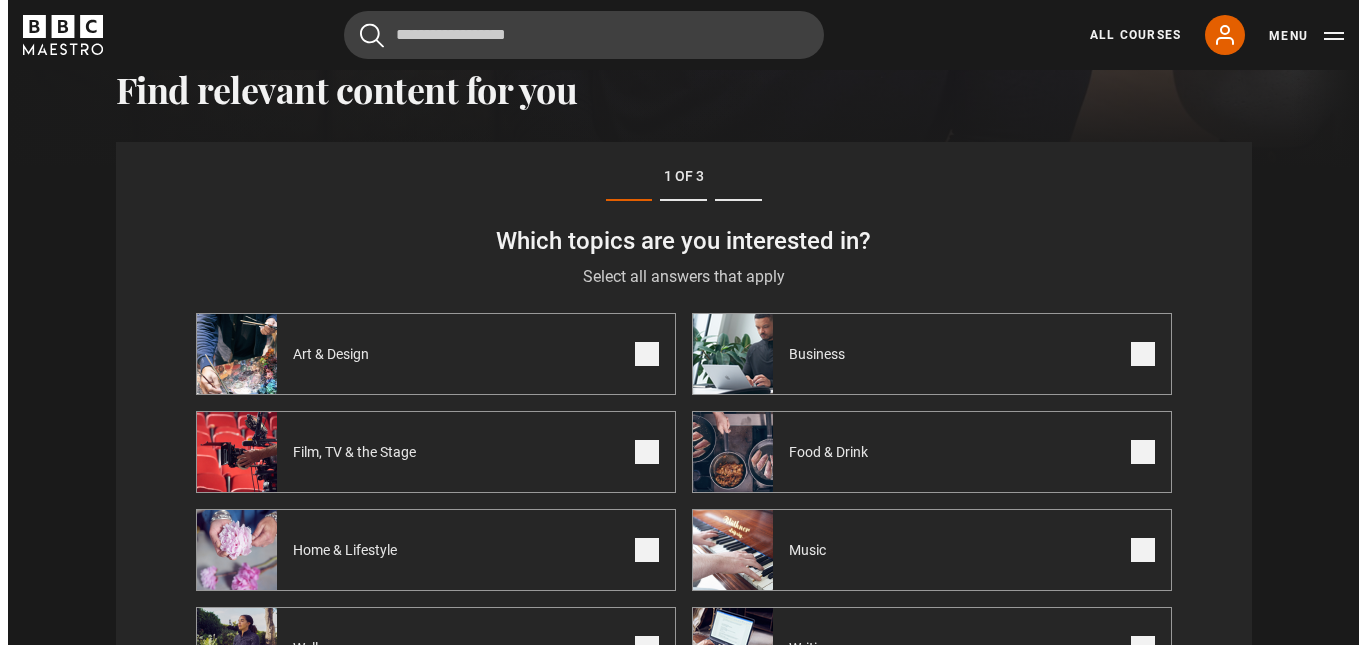 scroll, scrollTop: 685, scrollLeft: 0, axis: vertical 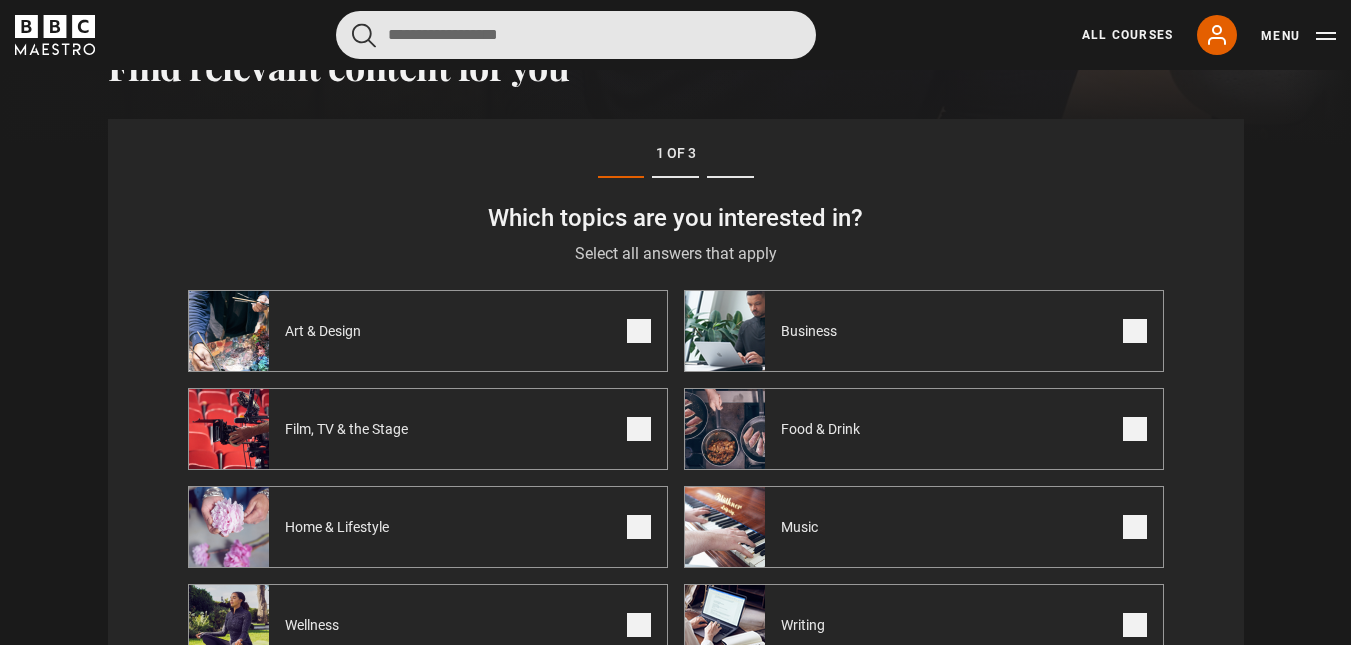 click at bounding box center (576, 35) 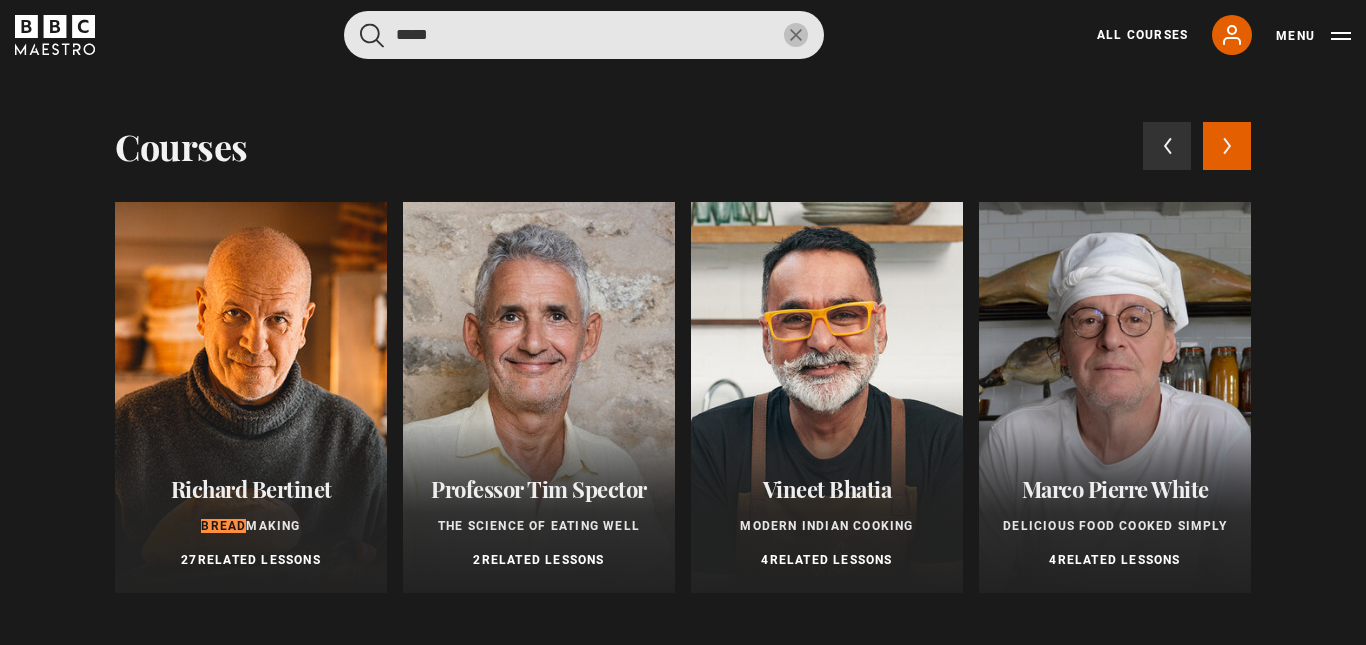type on "*****" 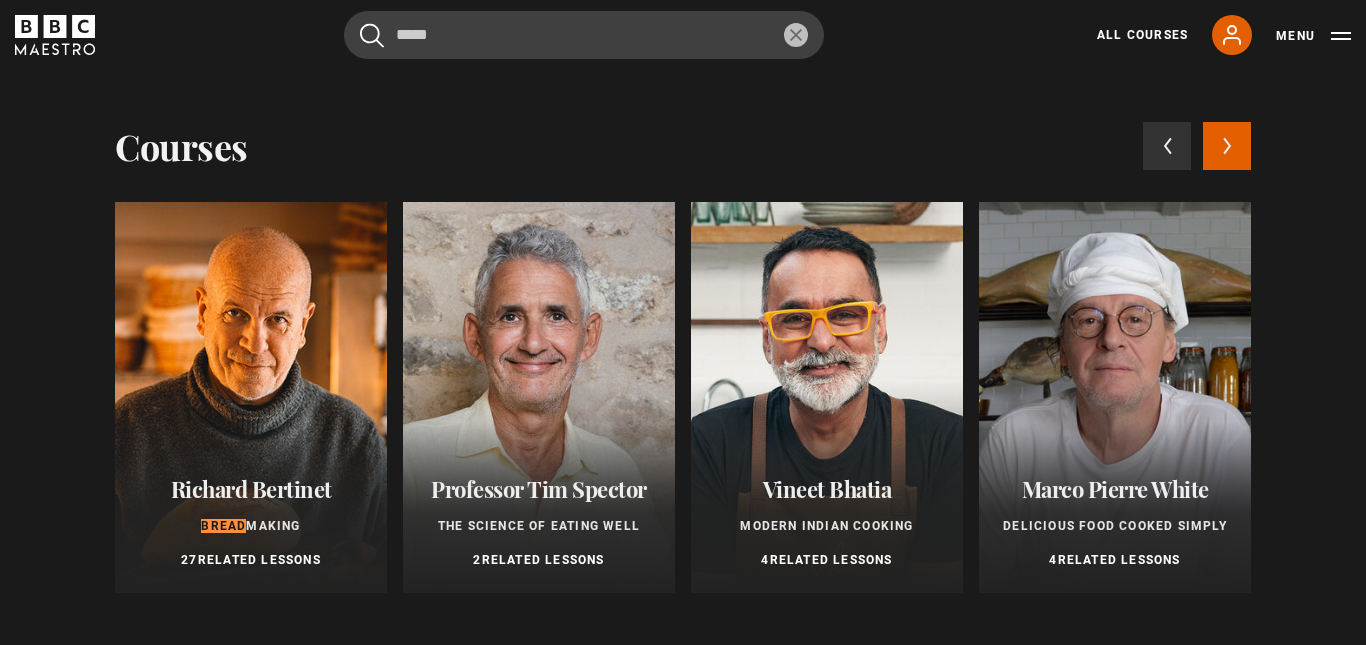 click at bounding box center (251, 397) 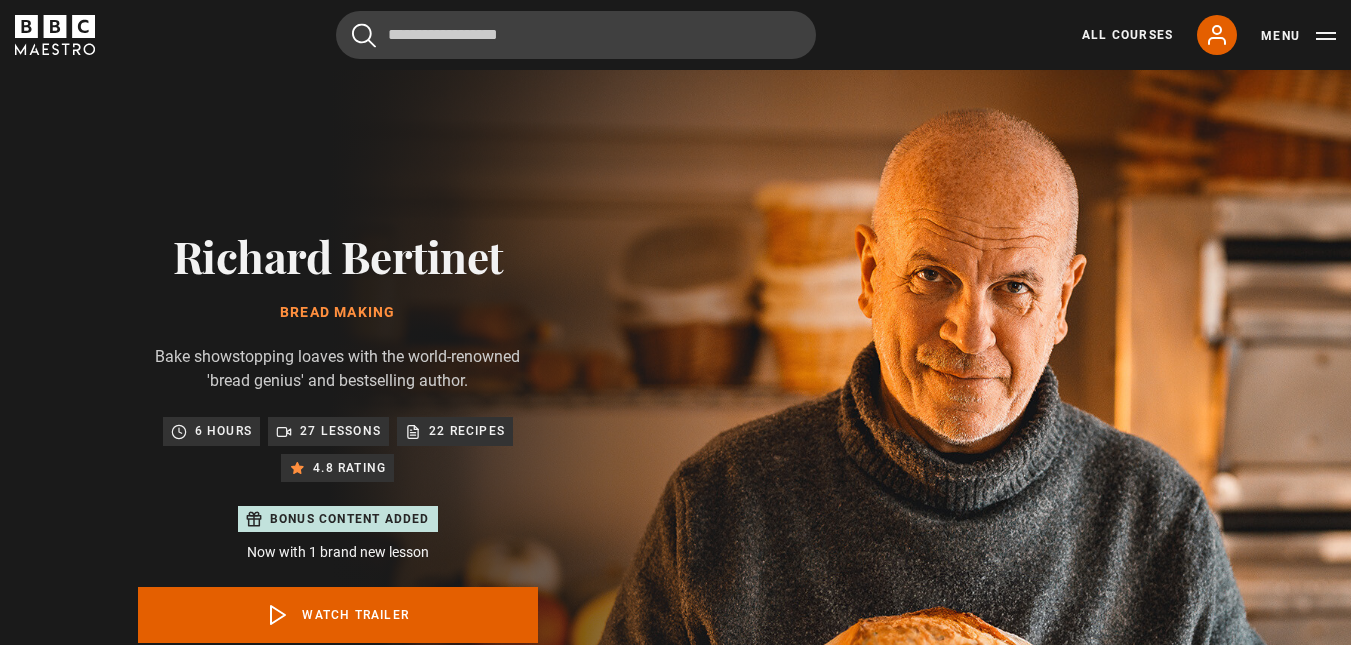 scroll, scrollTop: 0, scrollLeft: 0, axis: both 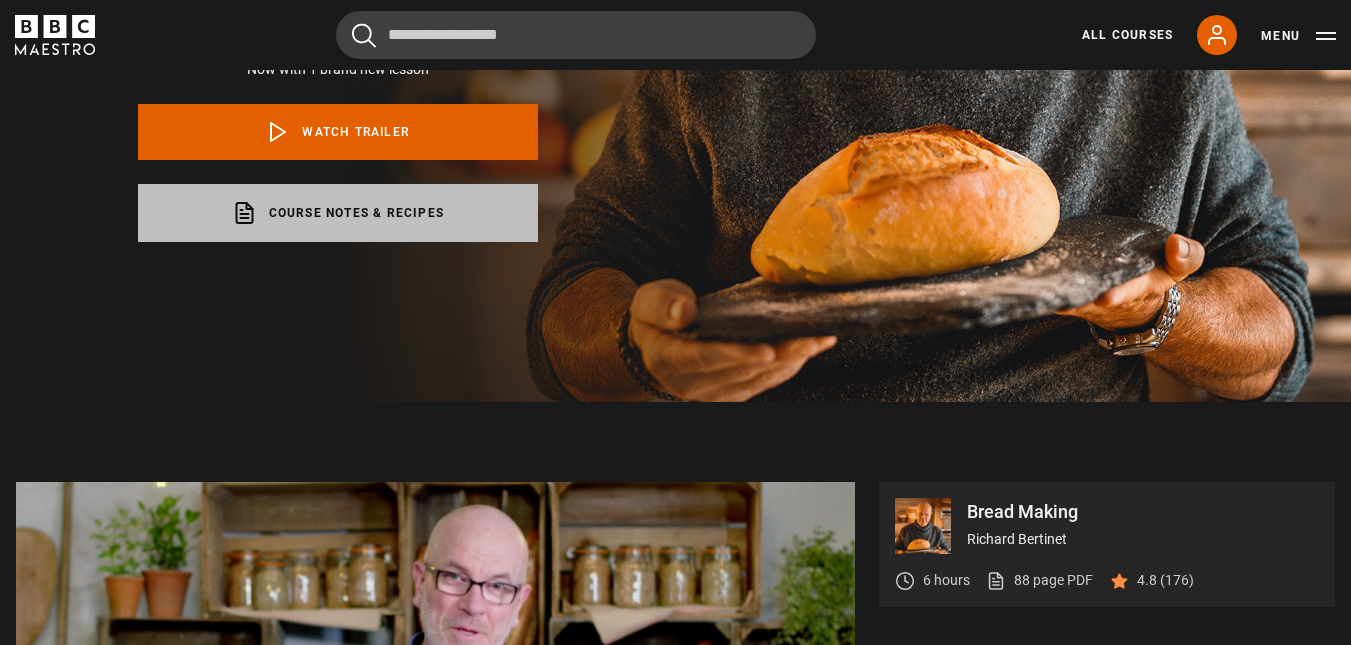 click on "Course notes & recipes
opens in a new tab" at bounding box center [338, 213] 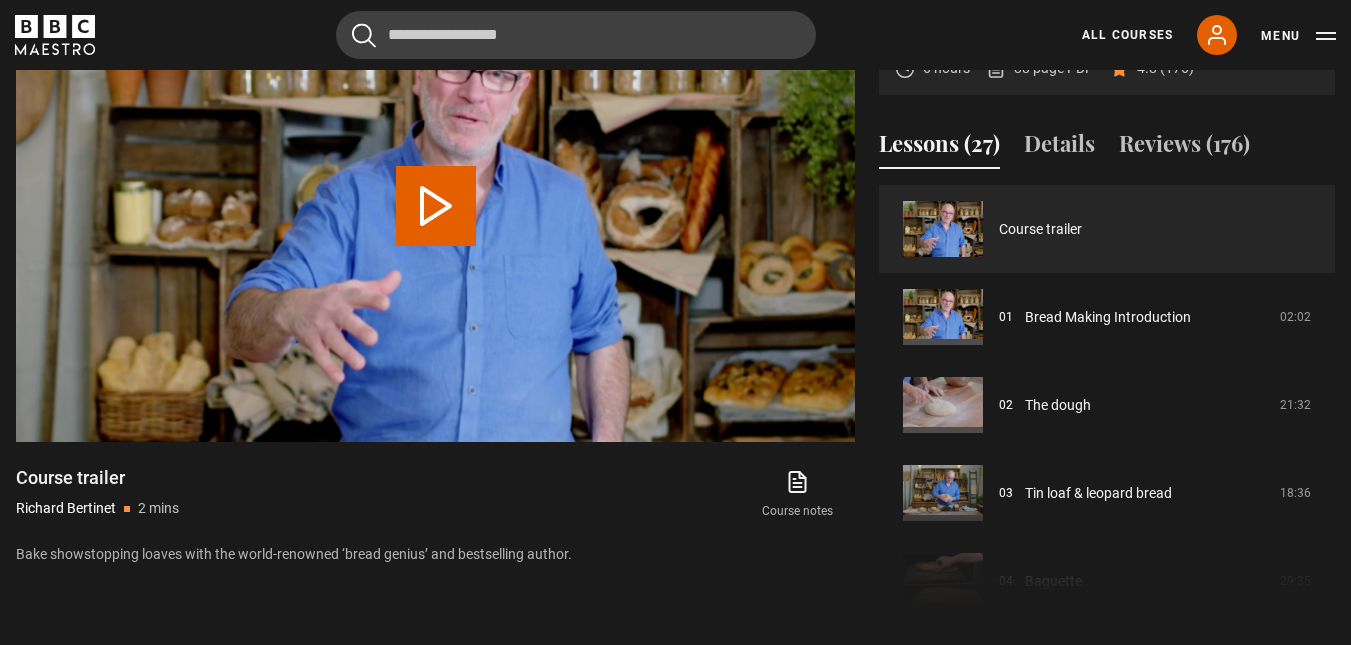 scroll, scrollTop: 1035, scrollLeft: 0, axis: vertical 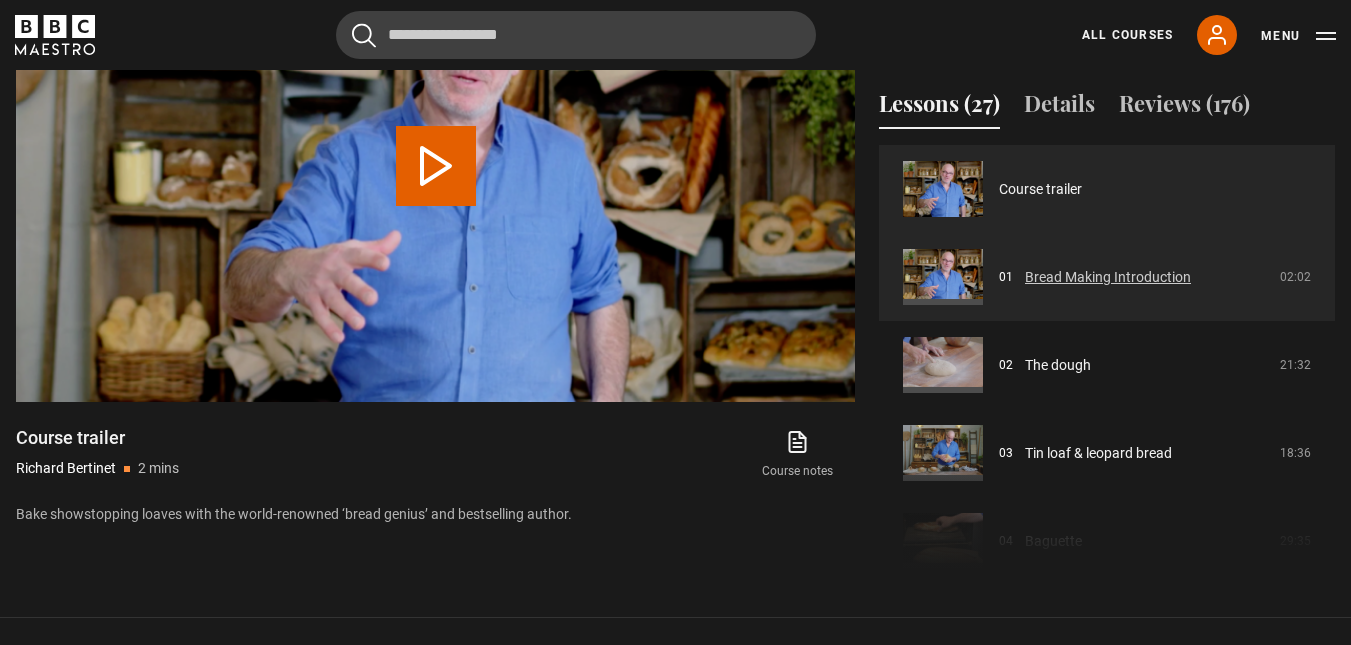 click on "Bread Making Introduction" at bounding box center (1108, 277) 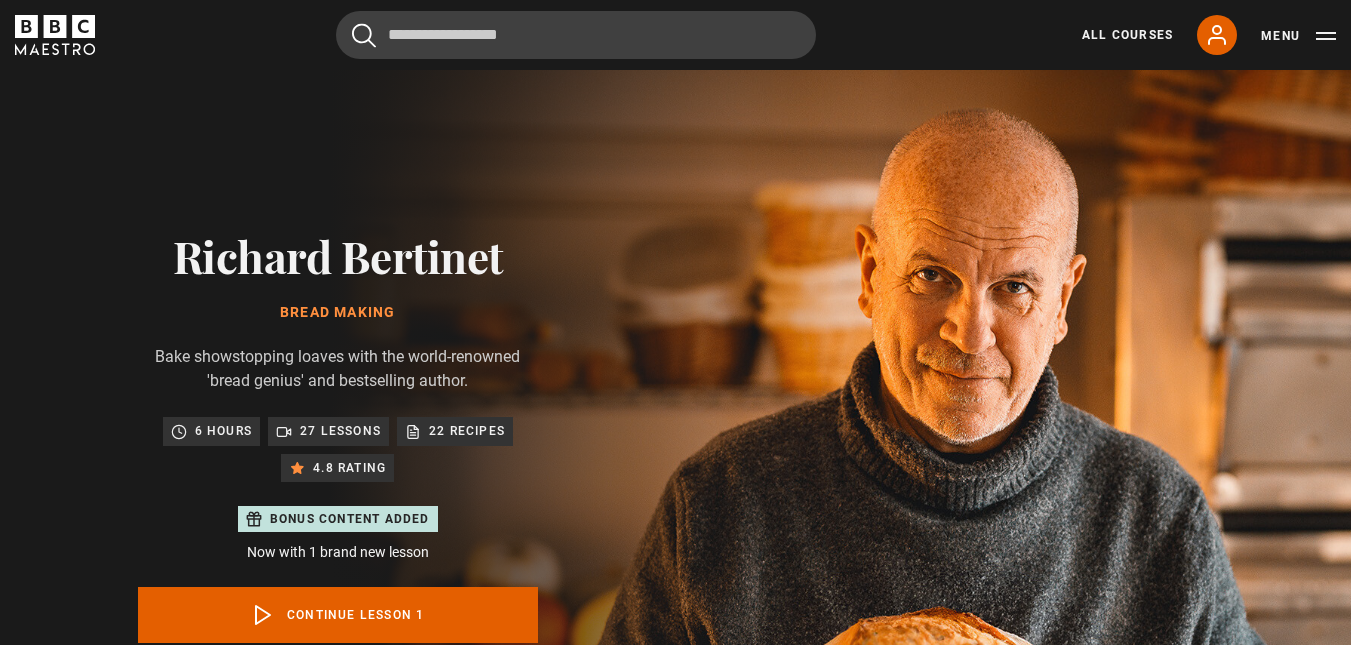 click on "Video Player is loading. Play Lesson Bread Making Introduction 10s Skip Back 10 seconds 10s Skip Forward 10 seconds Loaded :  0.00% 0:00 Play Mute Current Time  0:00 - Duration  2:03
[FIRST] [LAST]
Lesson 1
Bread Making Introduction
1x Playback Rate 2x 1.5x 1x , selected 0.5x auto Quality 360p 720p 1080p 2160p Auto , selected Captions captions off , selected English  Captions This is a modal window.
Lesson Completed
Up next
The dough
Cancel
Do you want to save this lesson?
Save lesson" at bounding box center [435, 1201] 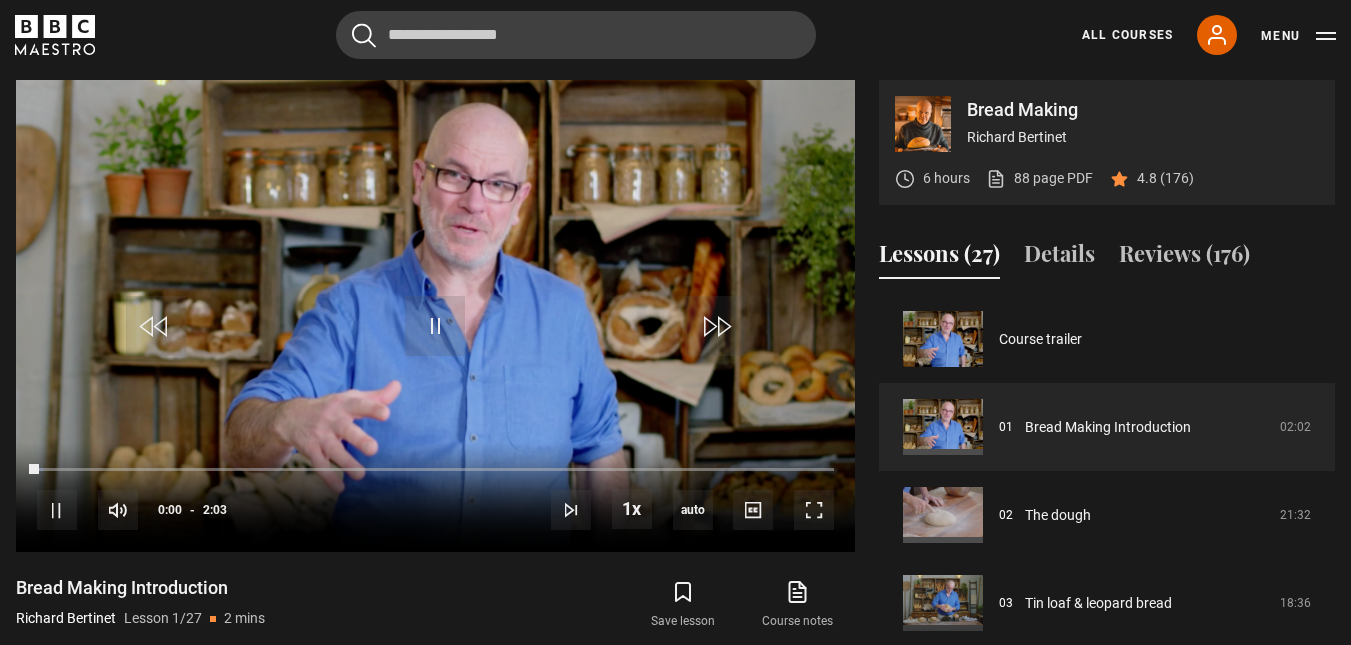 scroll, scrollTop: 885, scrollLeft: 0, axis: vertical 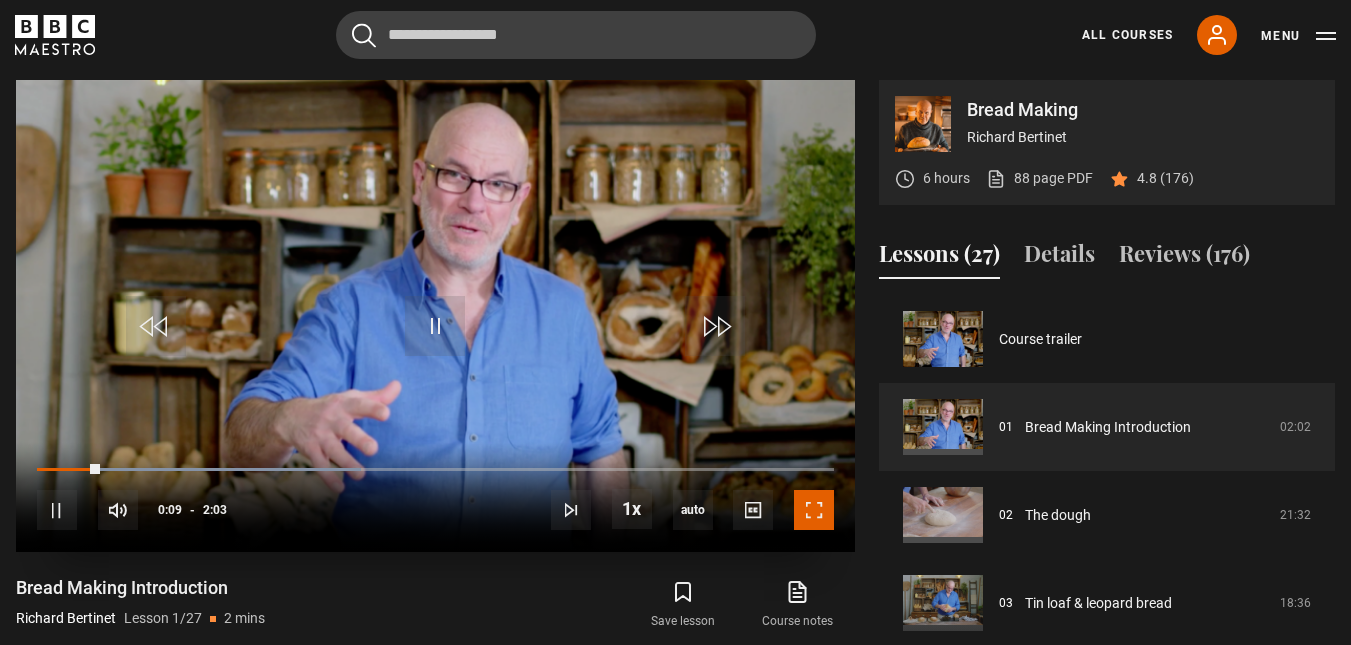 click at bounding box center (814, 510) 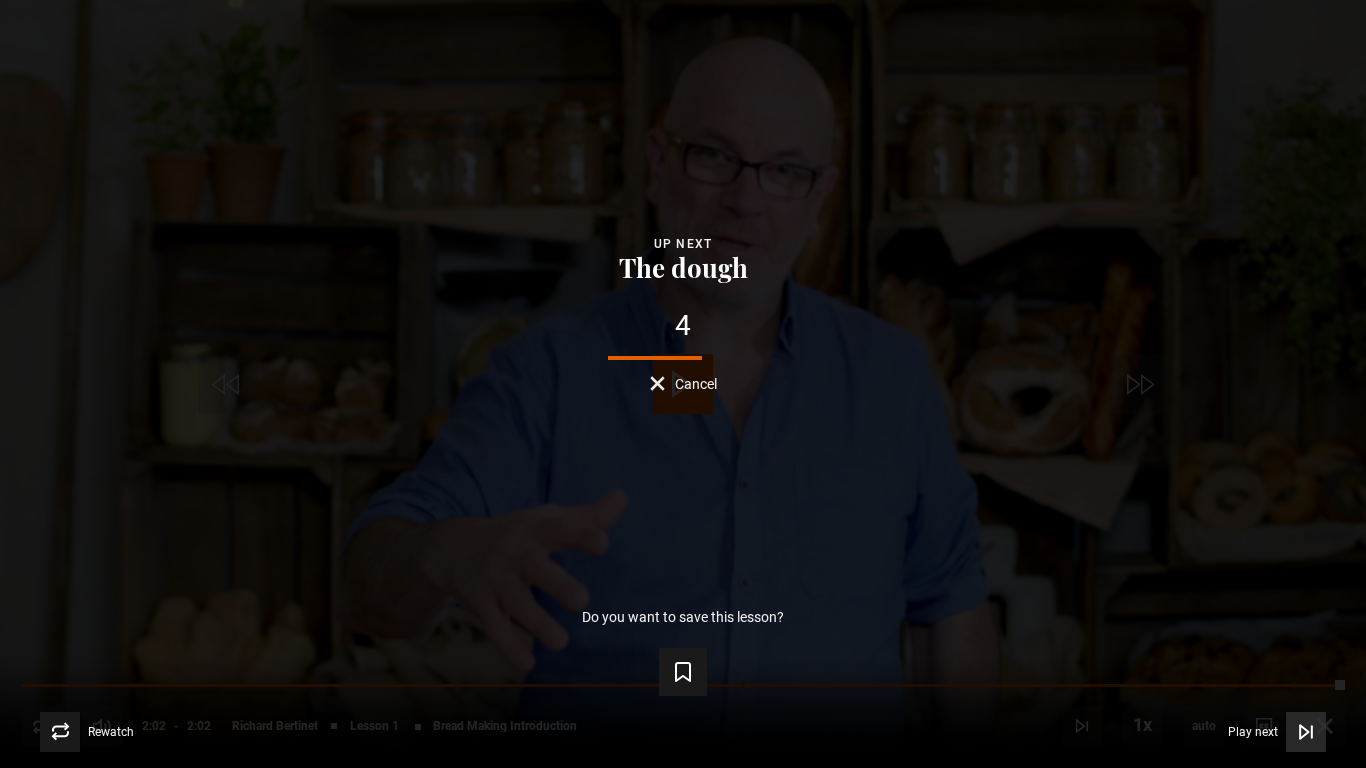 click 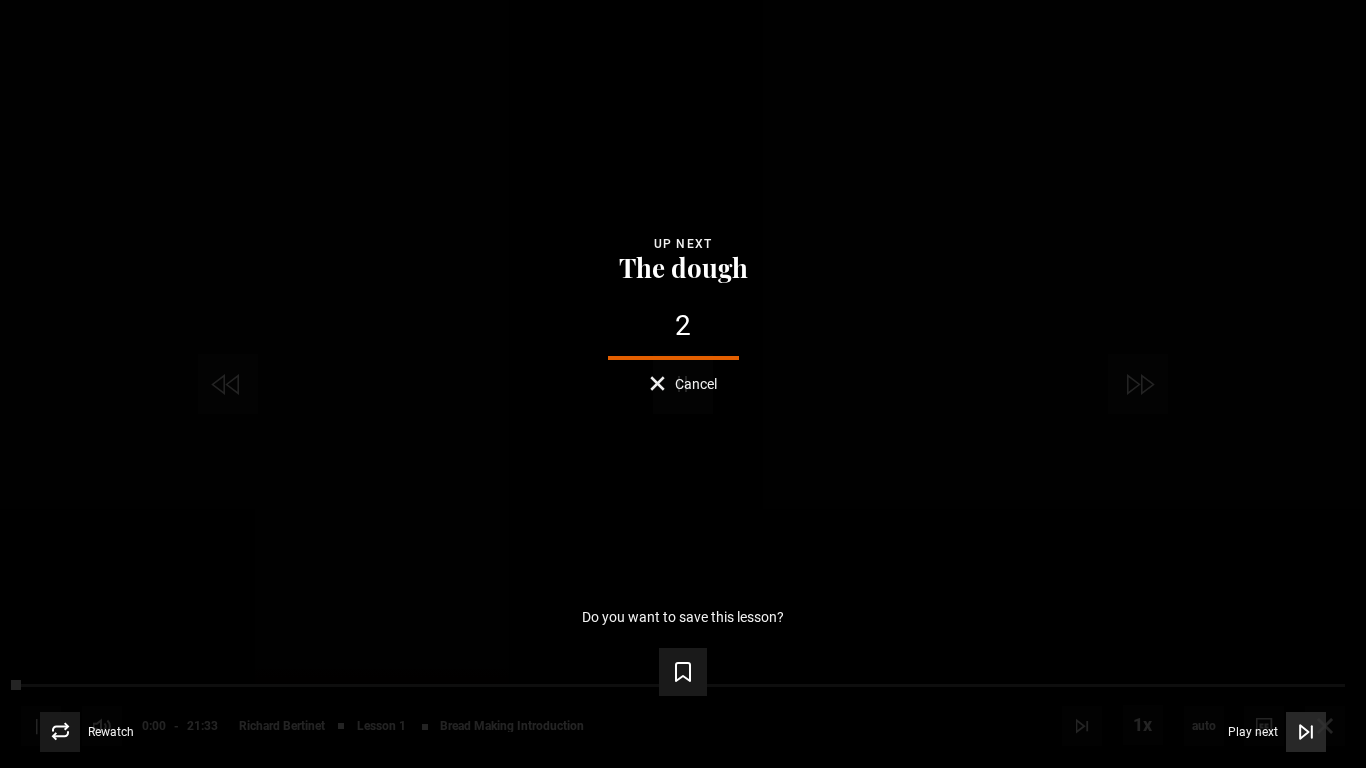 click 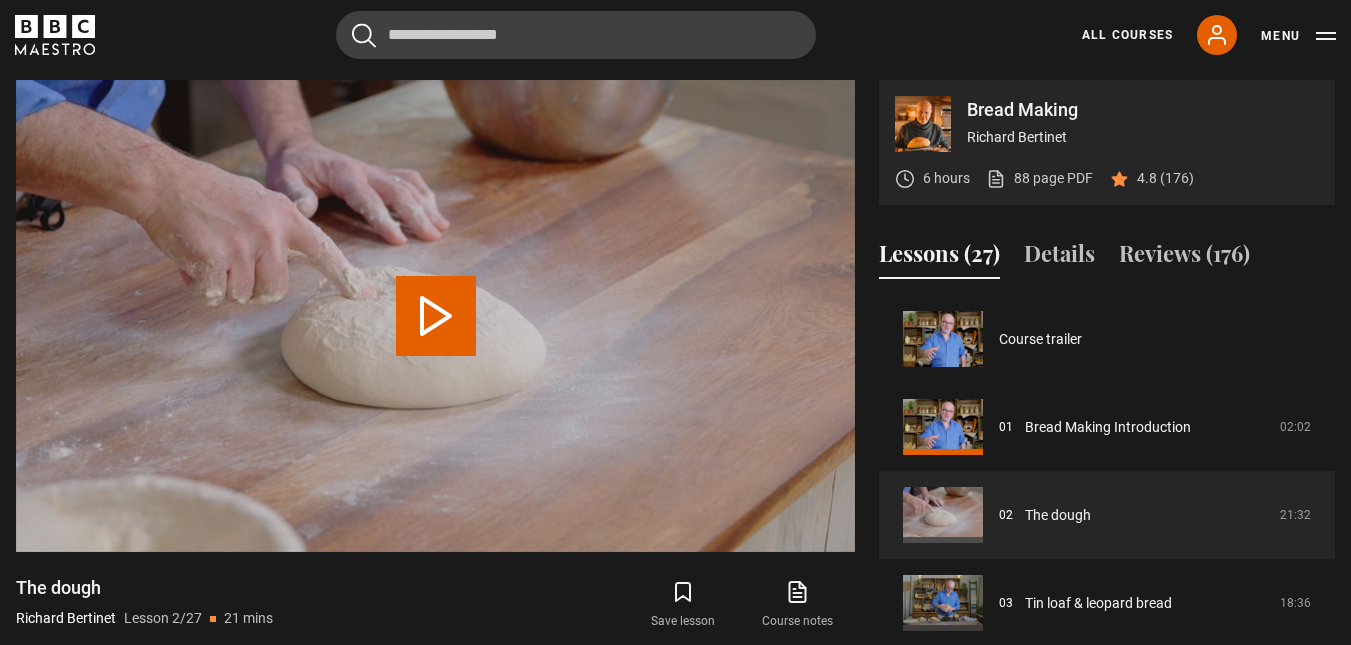scroll, scrollTop: 88, scrollLeft: 0, axis: vertical 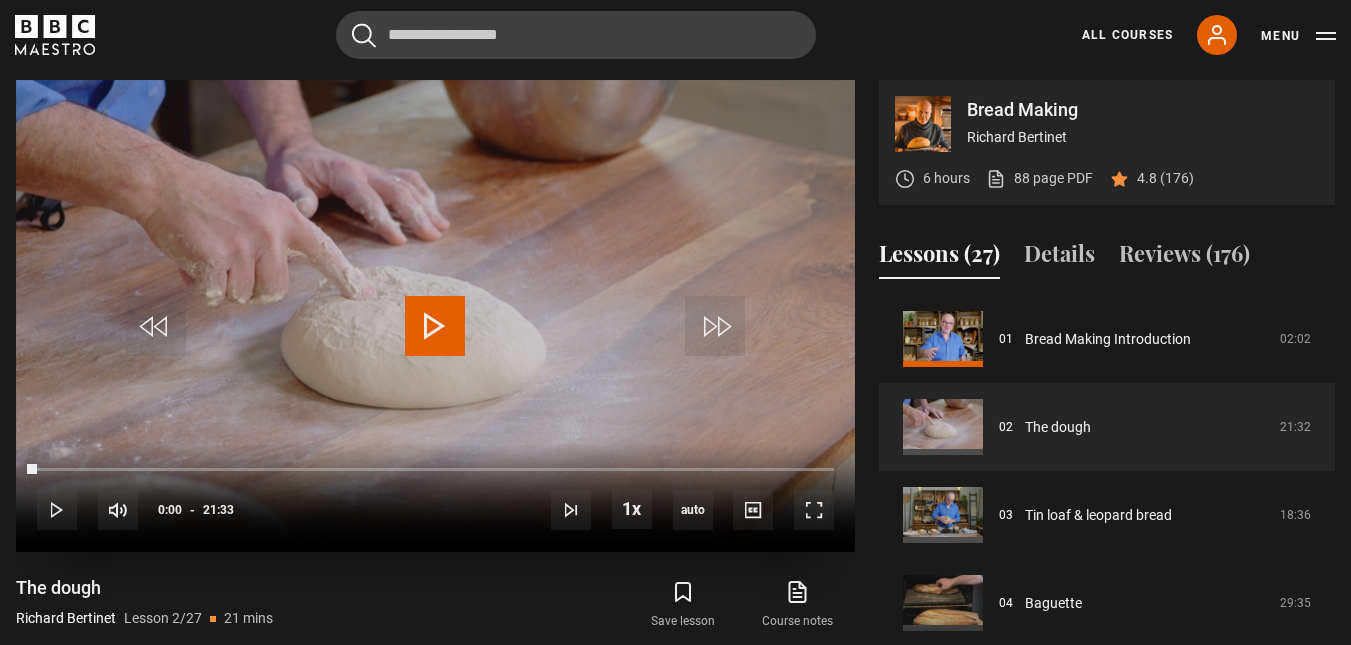 click at bounding box center [435, 326] 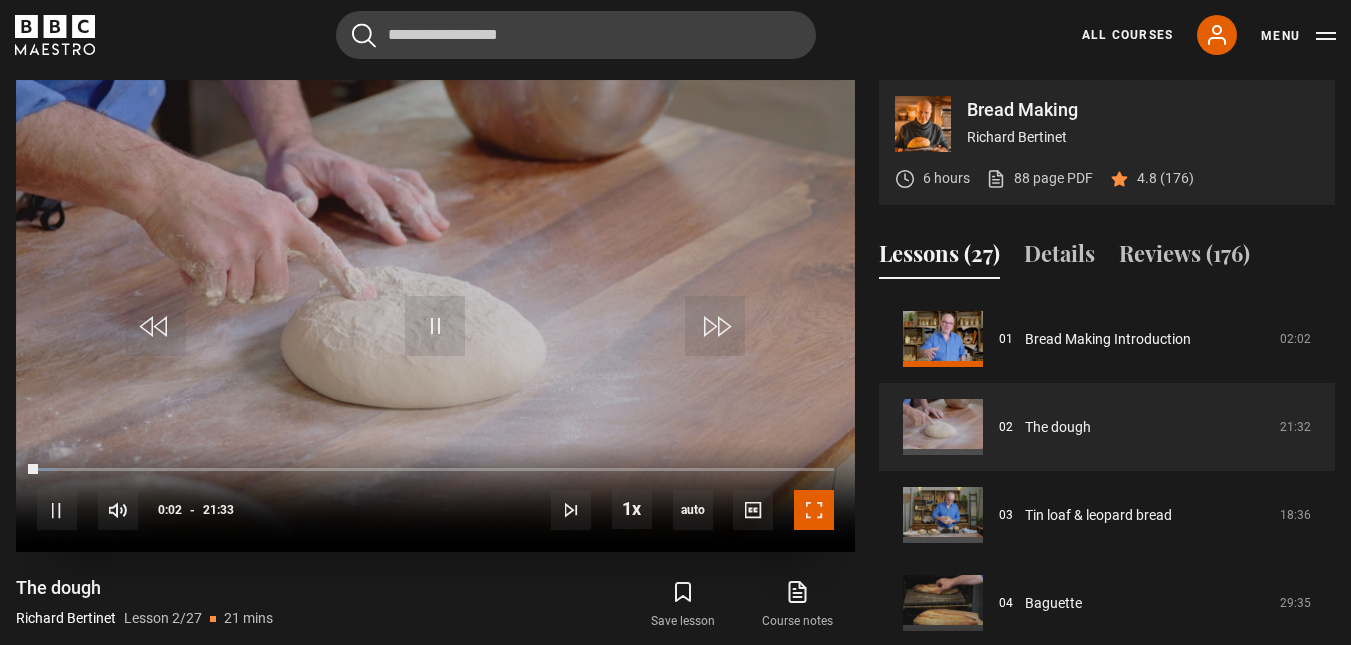 click at bounding box center (814, 510) 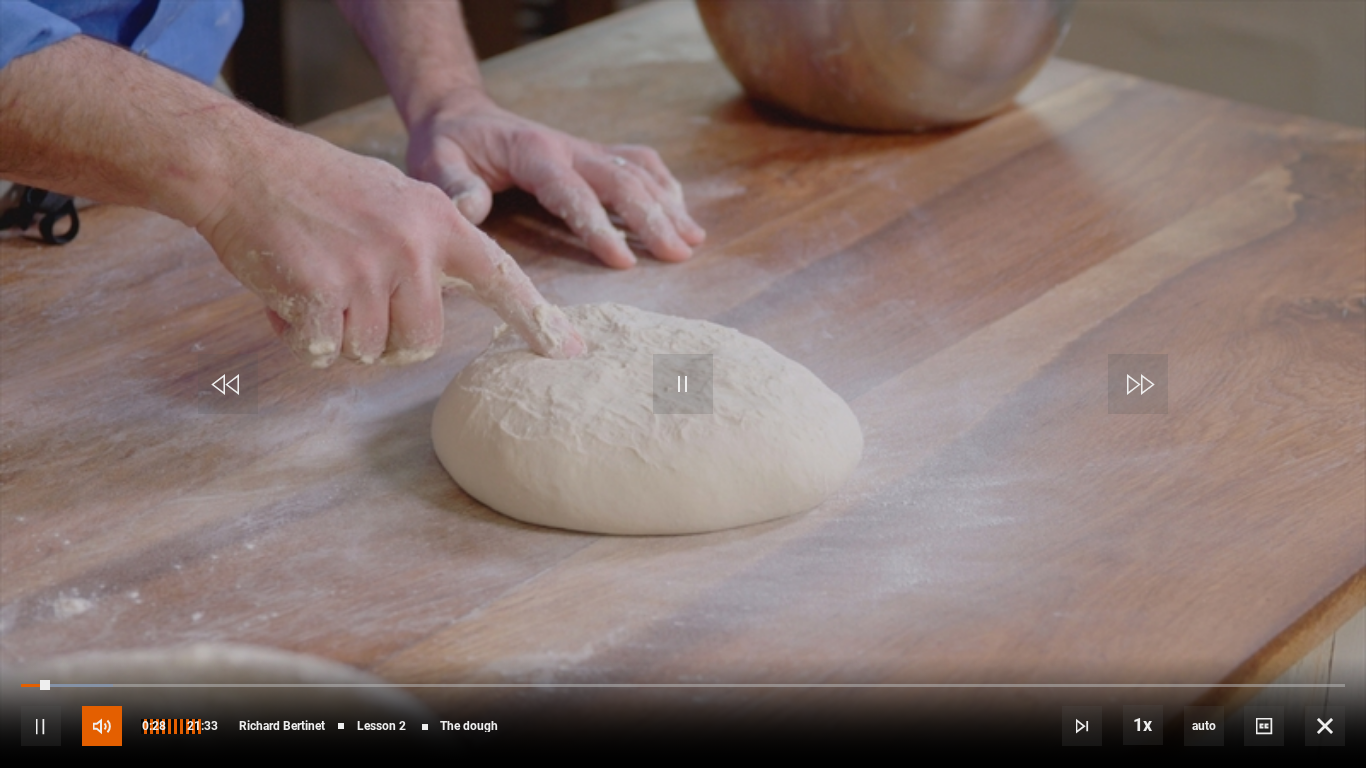 click at bounding box center [102, 726] 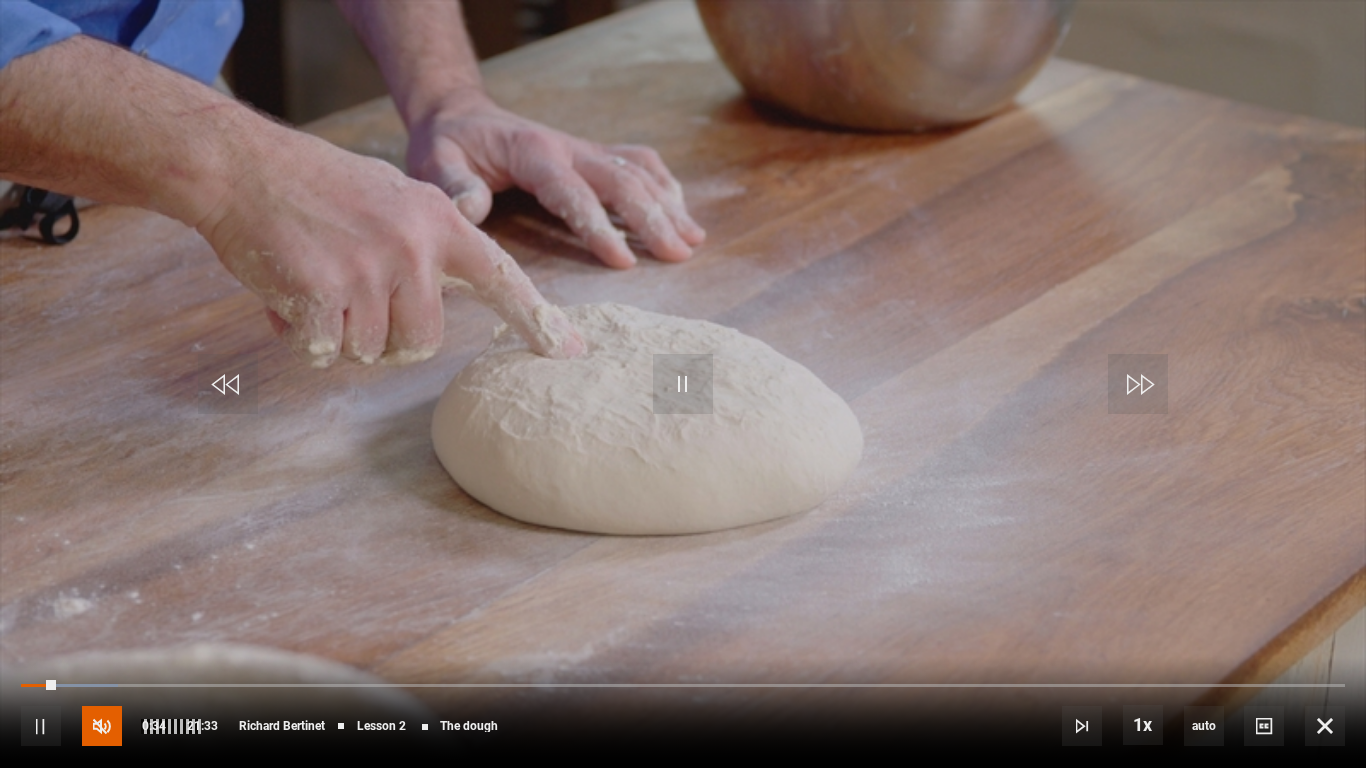 click at bounding box center (102, 726) 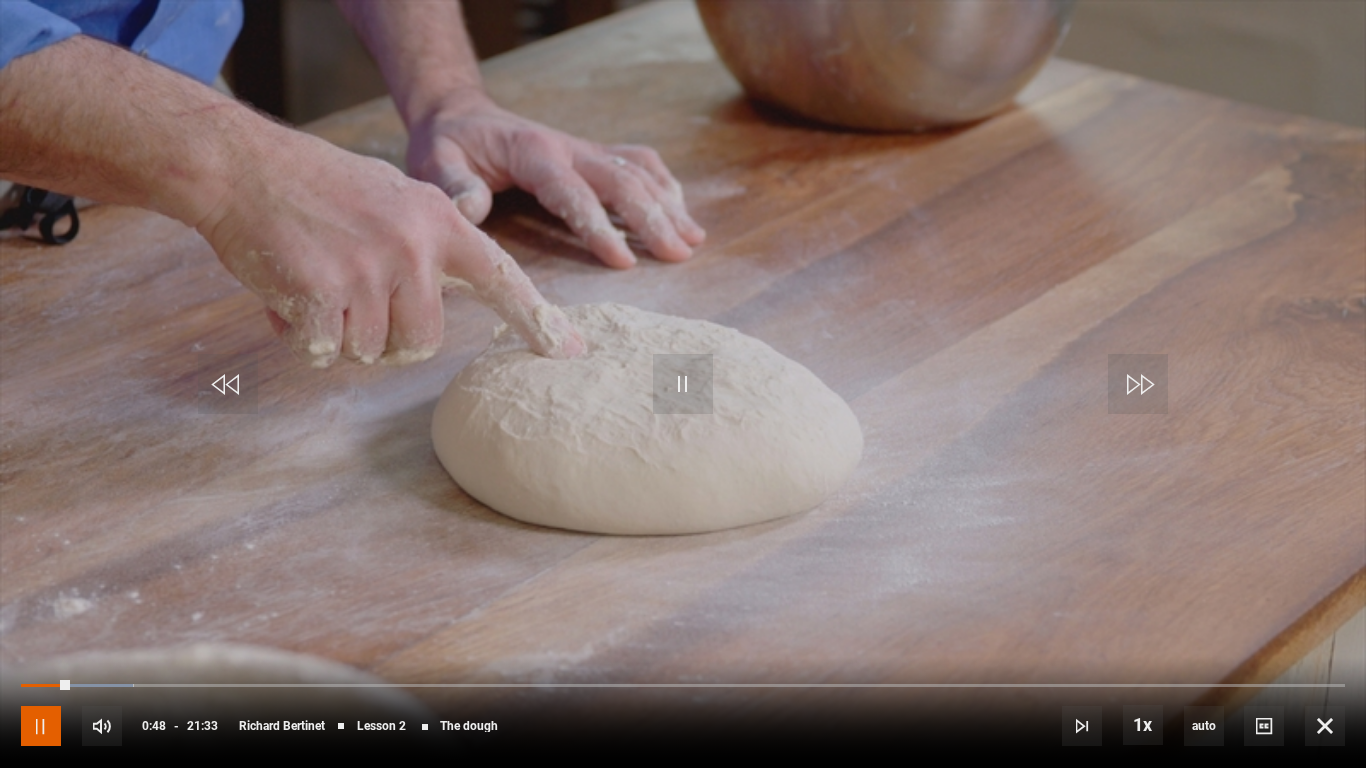 click at bounding box center [41, 726] 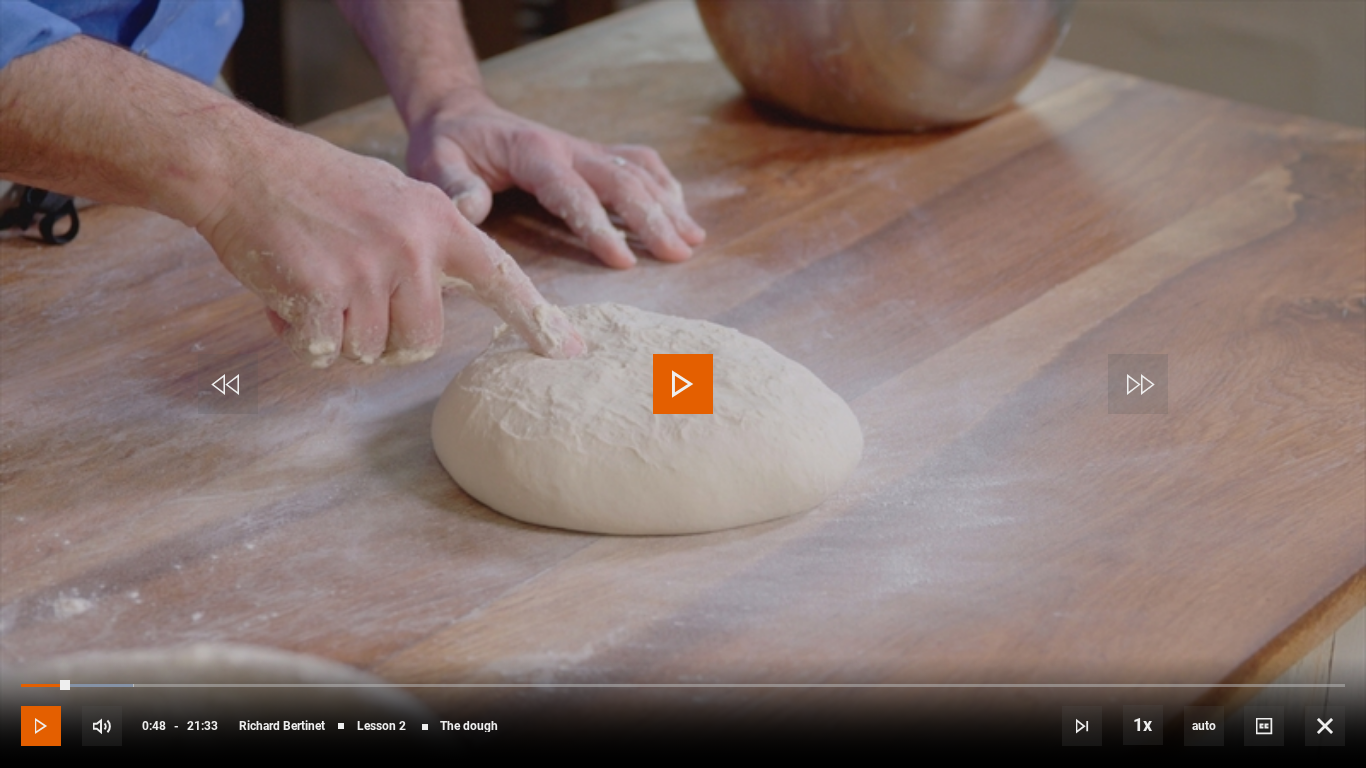 click at bounding box center (41, 726) 